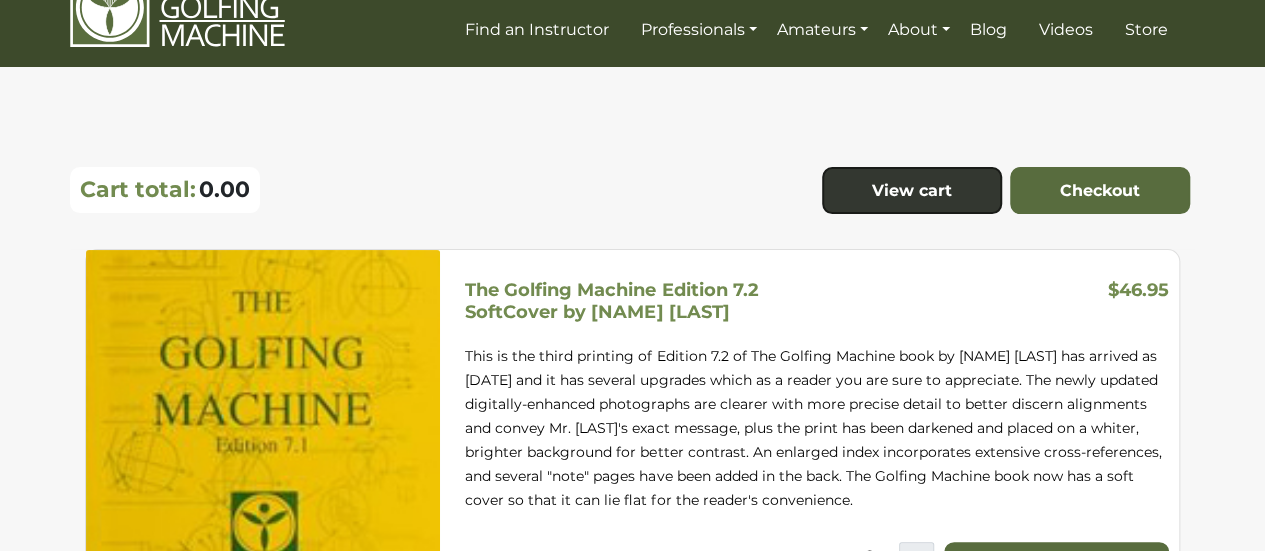 scroll, scrollTop: 0, scrollLeft: 0, axis: both 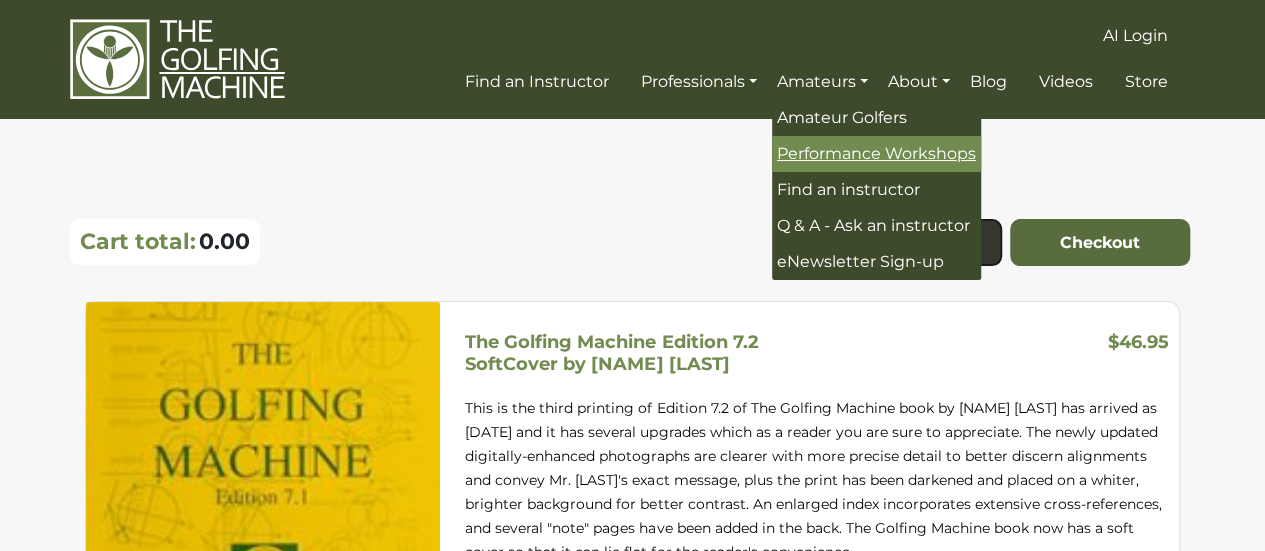 click on "Performance Workshops" at bounding box center [876, 153] 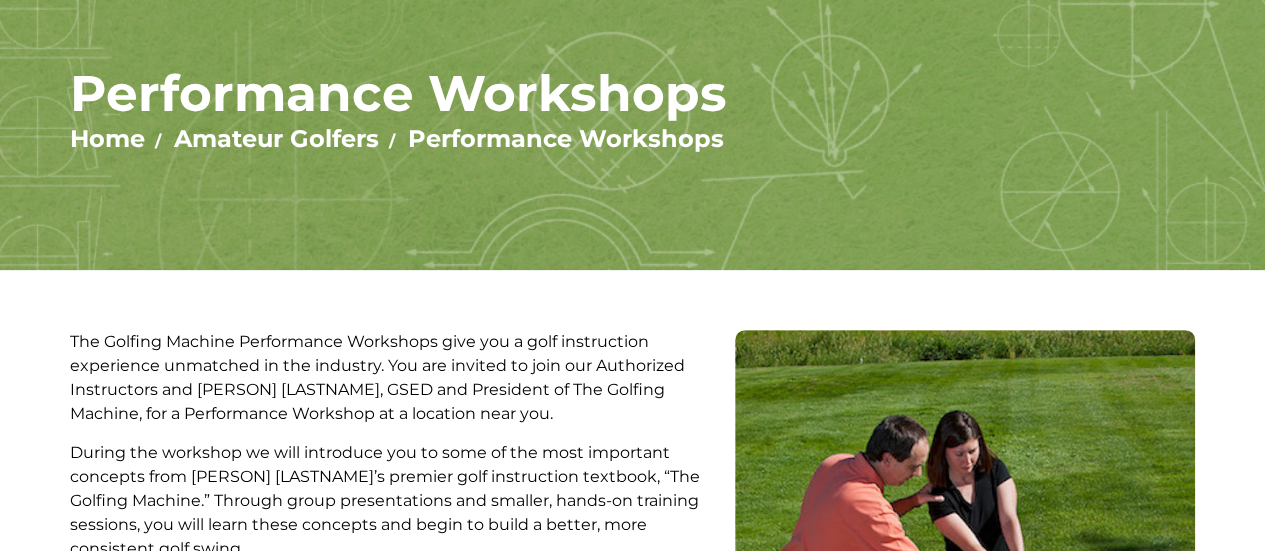 scroll, scrollTop: 0, scrollLeft: 0, axis: both 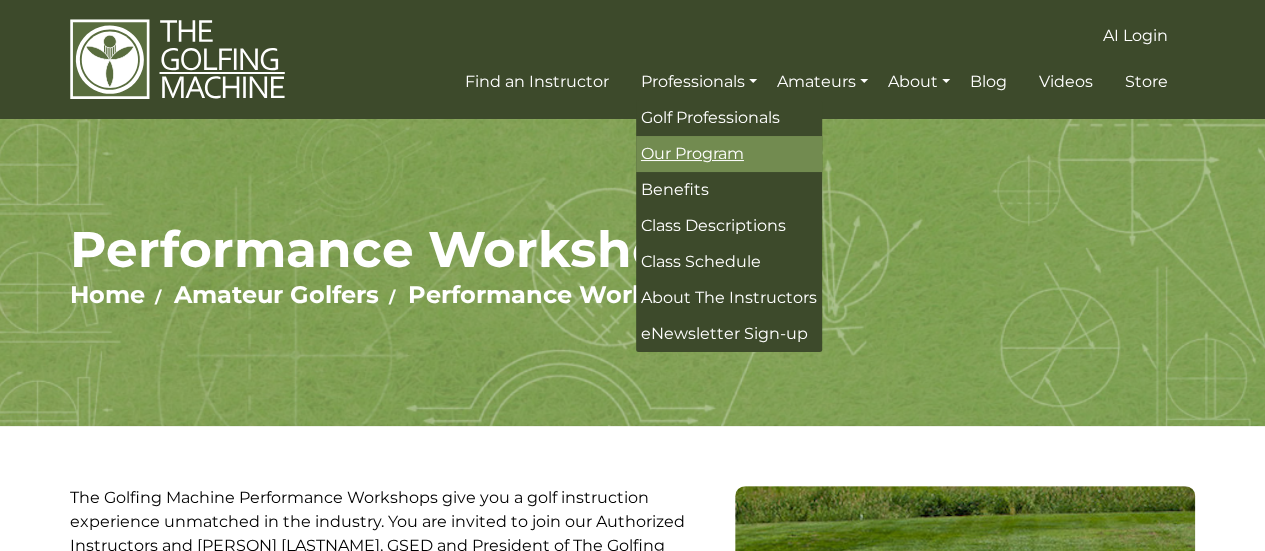 click on "Our Program" at bounding box center [692, 153] 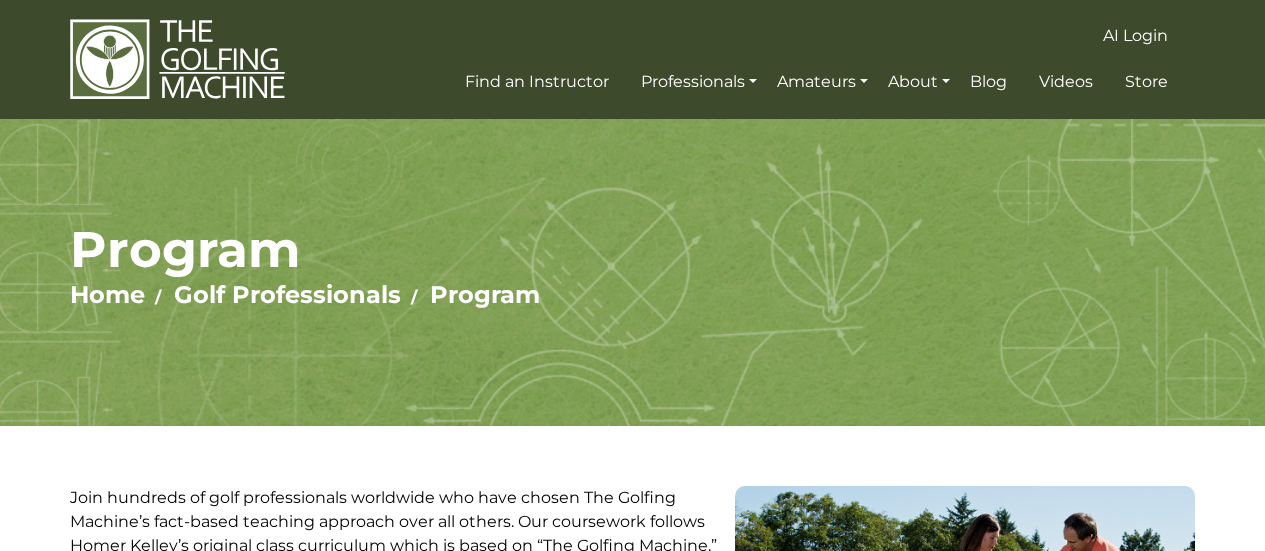 scroll, scrollTop: 0, scrollLeft: 0, axis: both 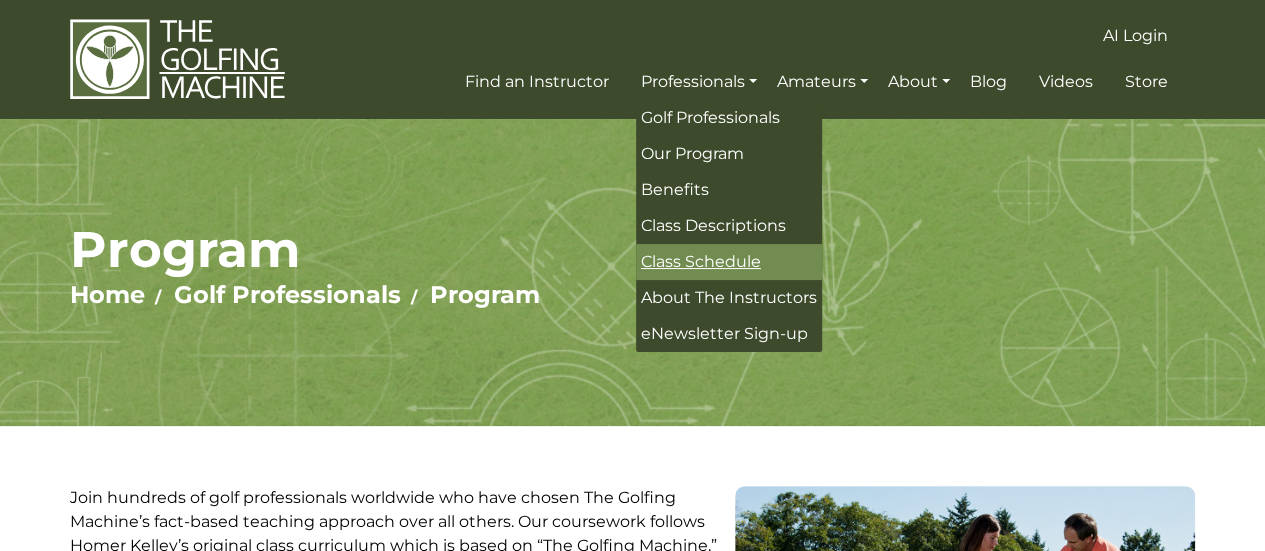 click on "Class Schedule" at bounding box center [701, 261] 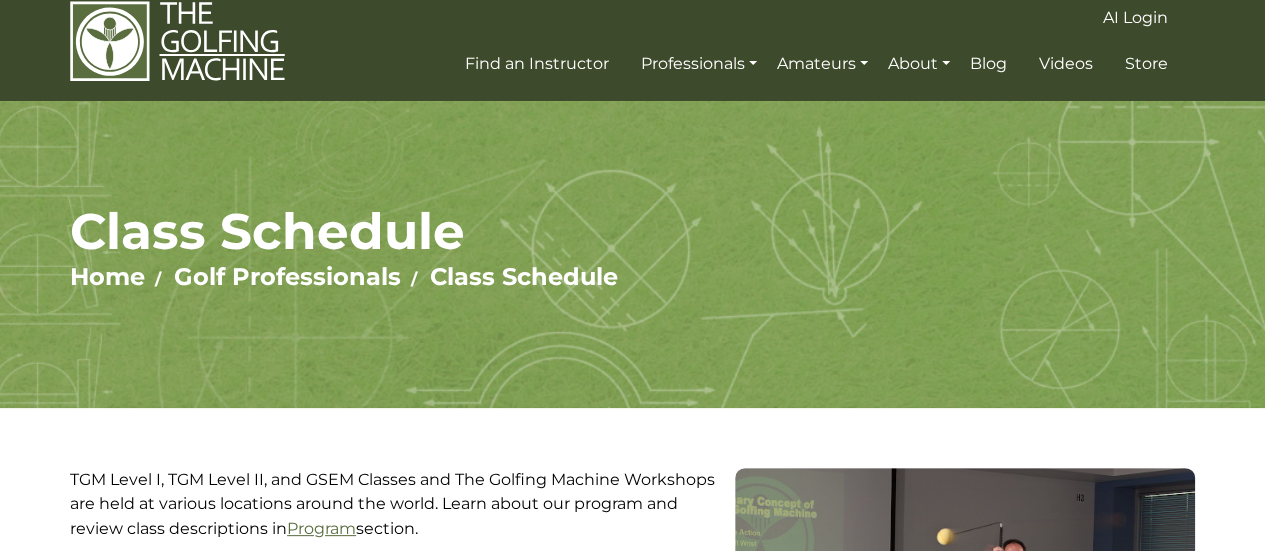scroll, scrollTop: 12, scrollLeft: 0, axis: vertical 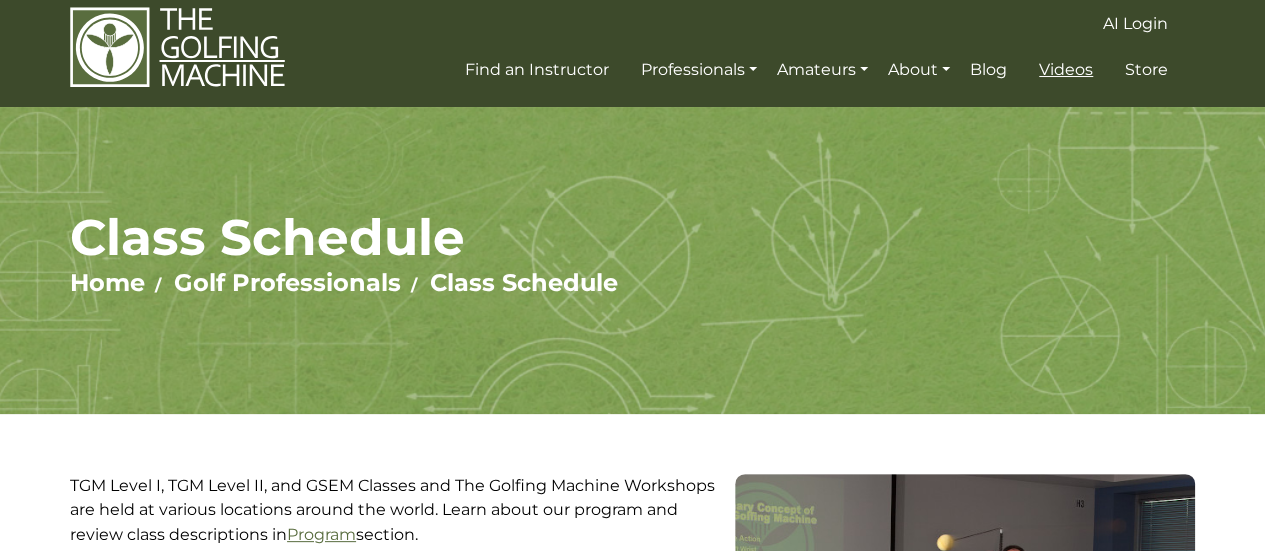 click on "Videos" at bounding box center [1066, 69] 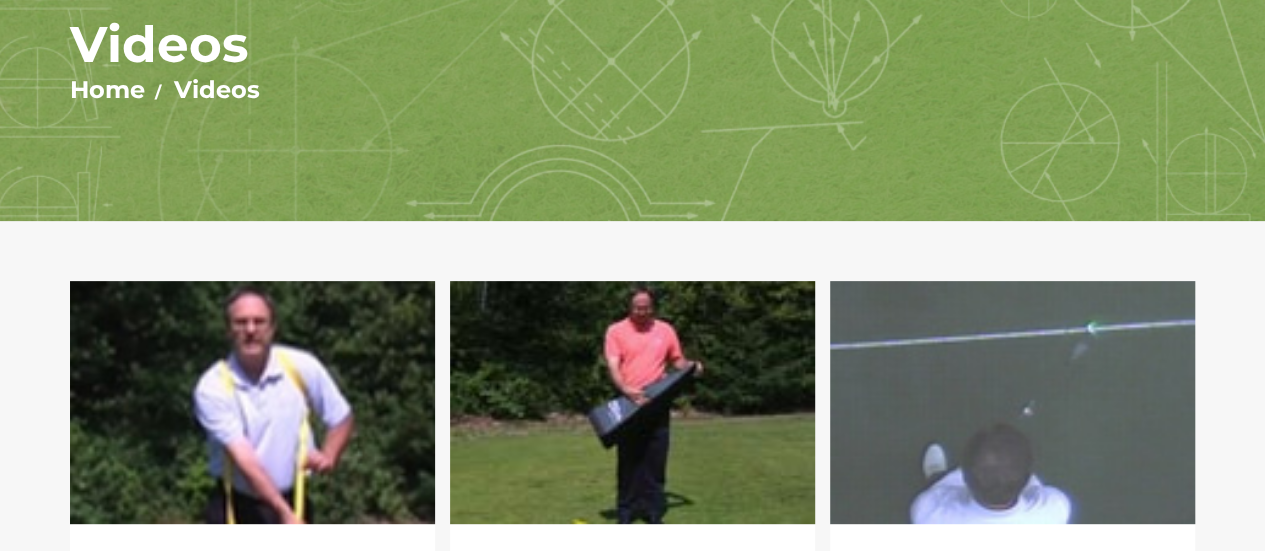 scroll, scrollTop: 0, scrollLeft: 0, axis: both 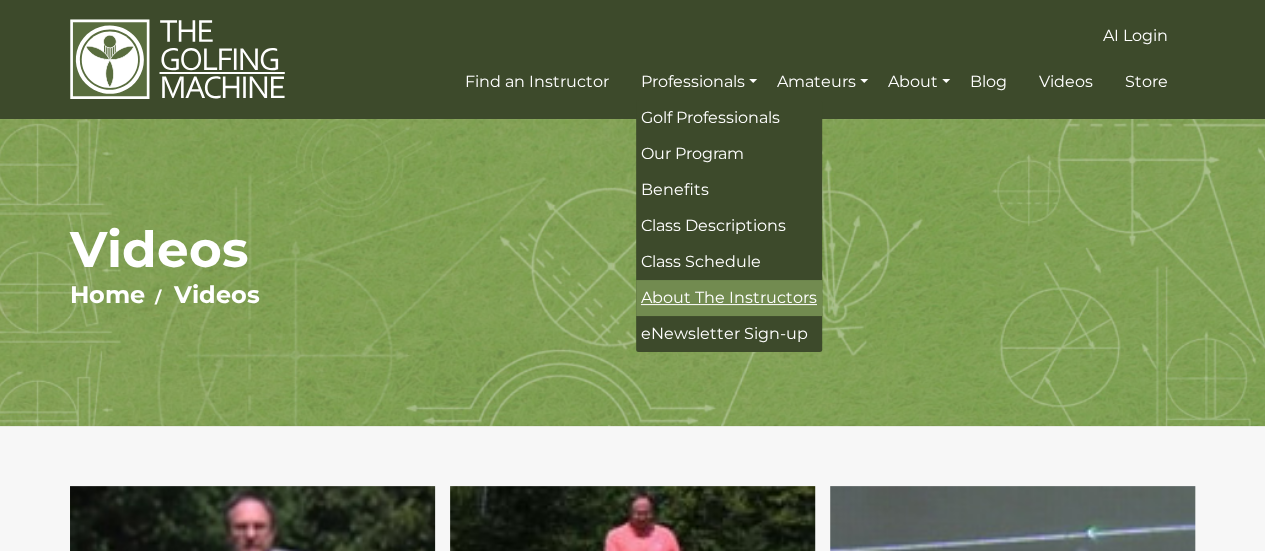 click on "About The Instructors" at bounding box center (729, 297) 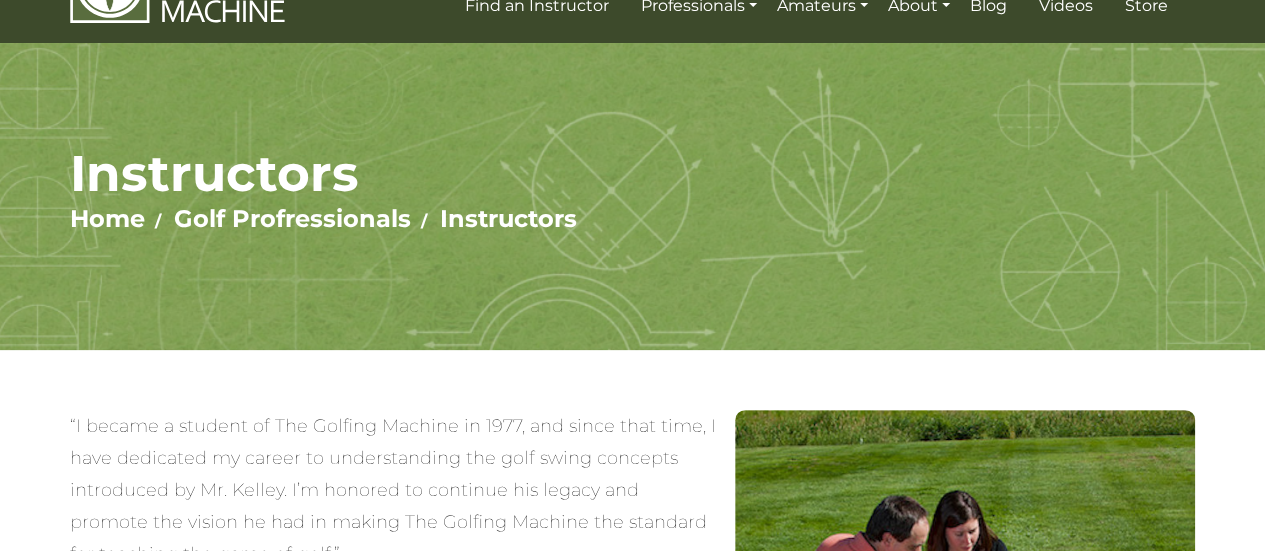 scroll, scrollTop: 0, scrollLeft: 0, axis: both 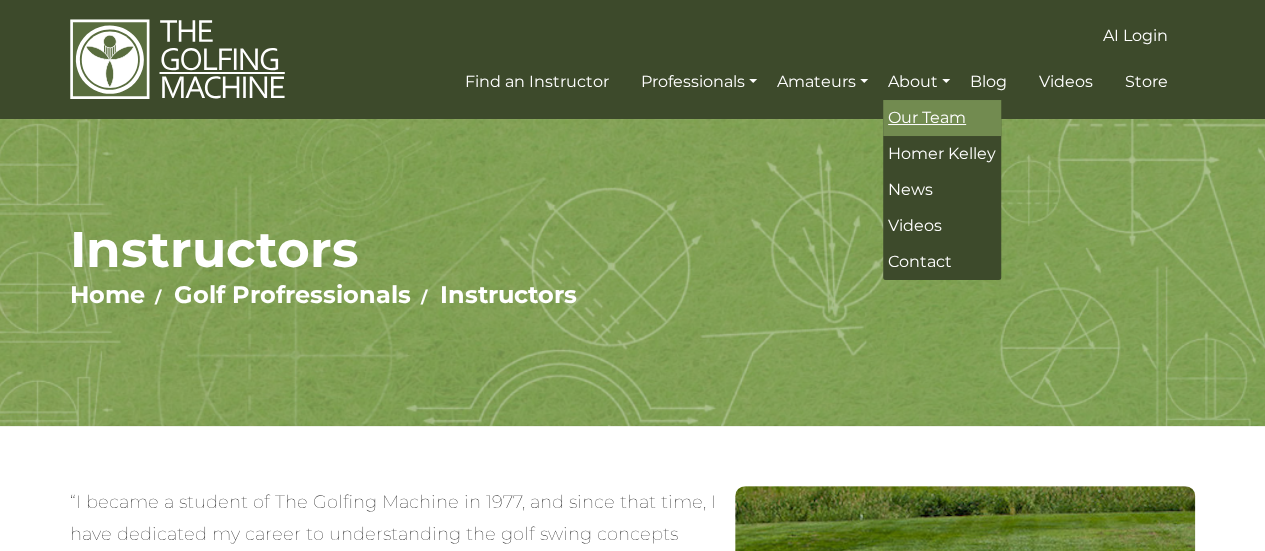 click on "Our Team" at bounding box center (927, 117) 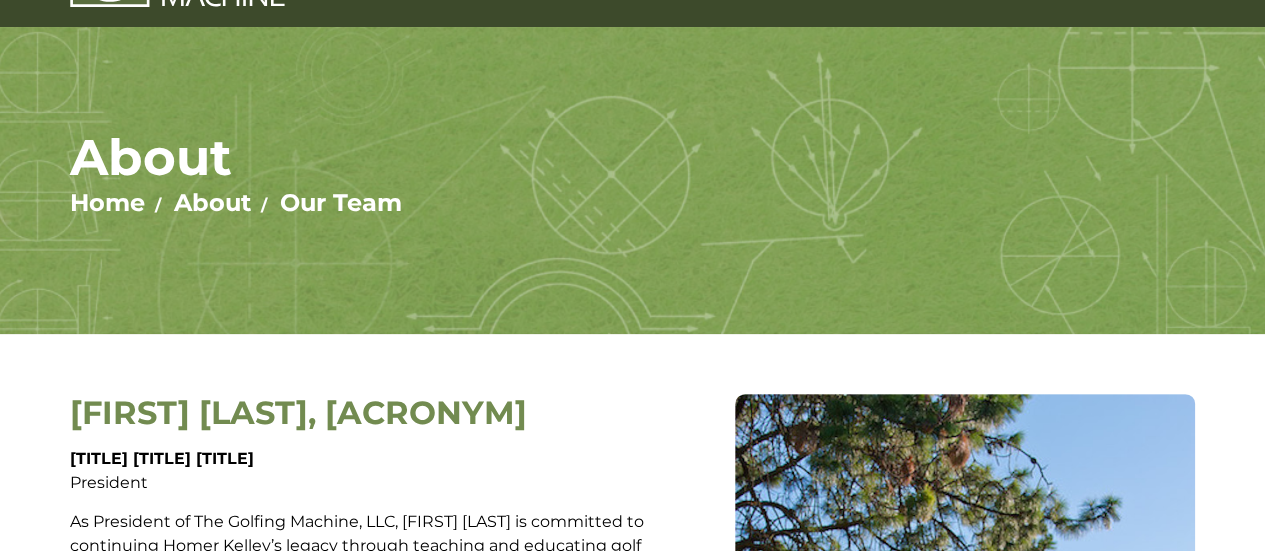 scroll, scrollTop: 0, scrollLeft: 0, axis: both 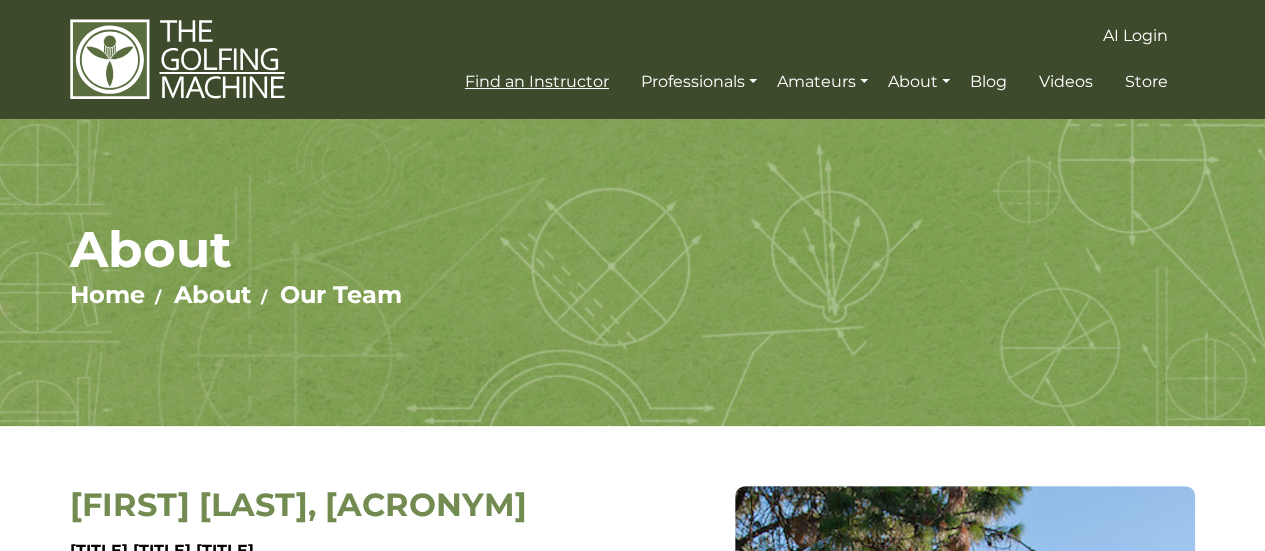 click on "Find an Instructor" at bounding box center (537, 82) 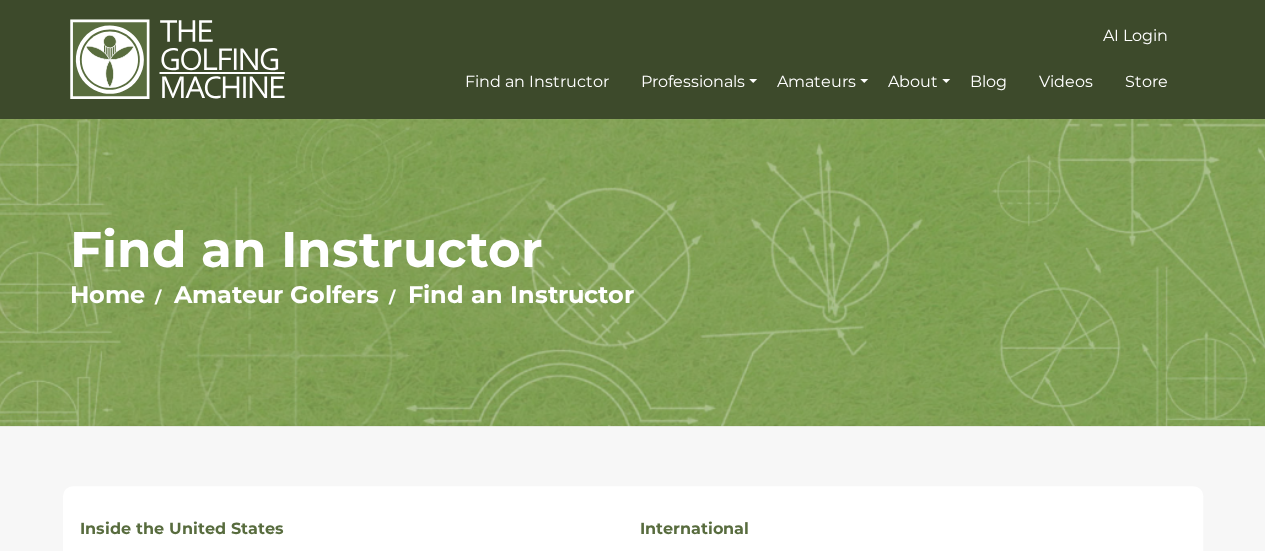scroll, scrollTop: 341, scrollLeft: 0, axis: vertical 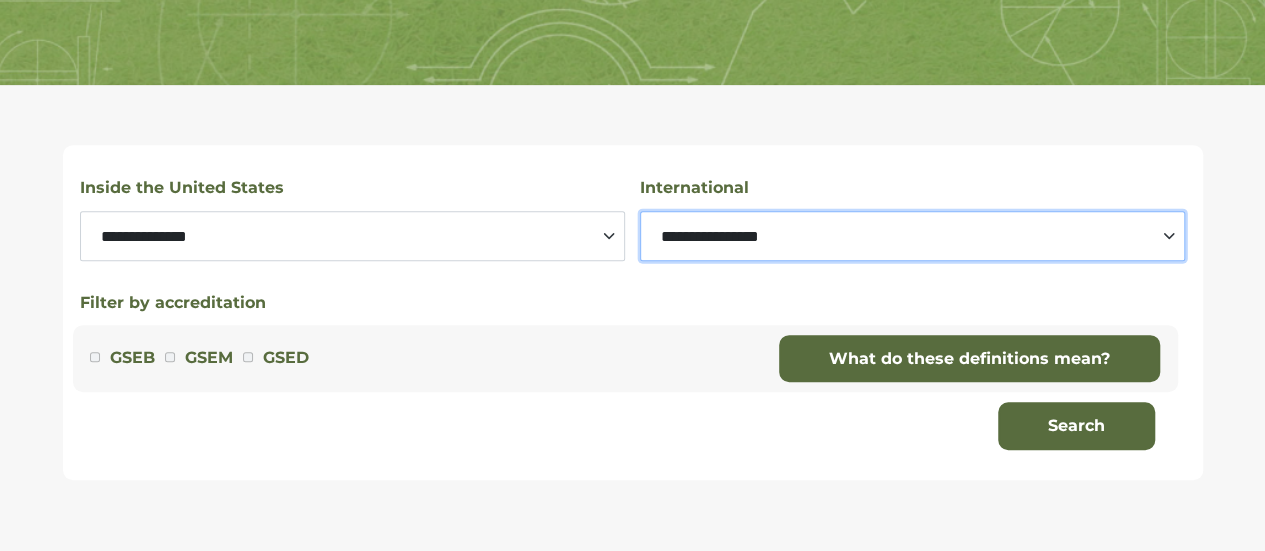 click on "**********" at bounding box center [912, 236] 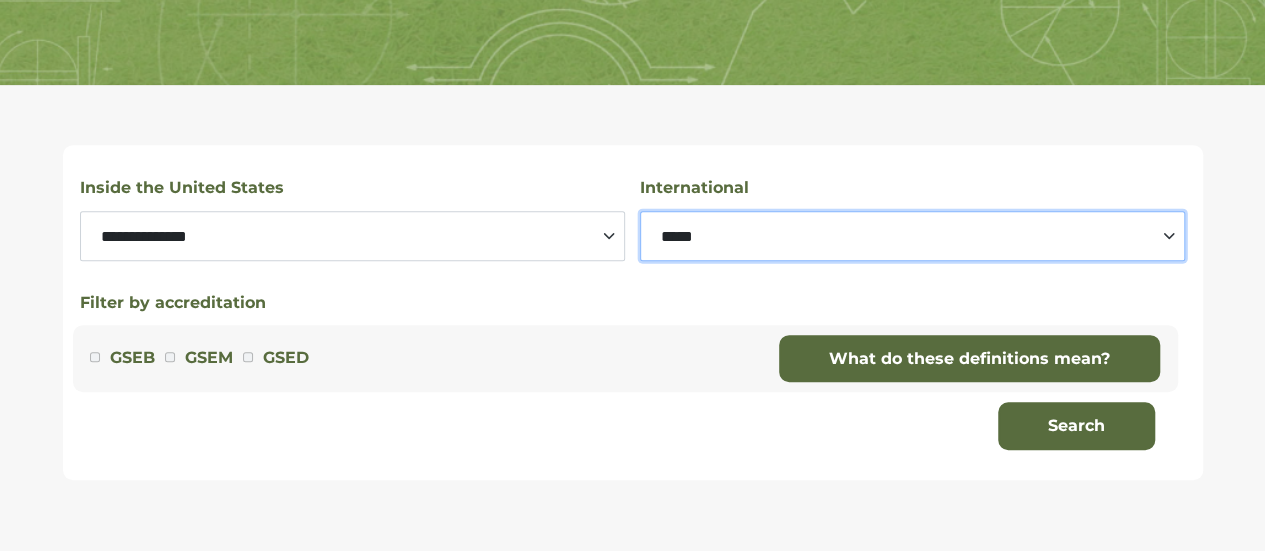 click on "**********" at bounding box center [912, 236] 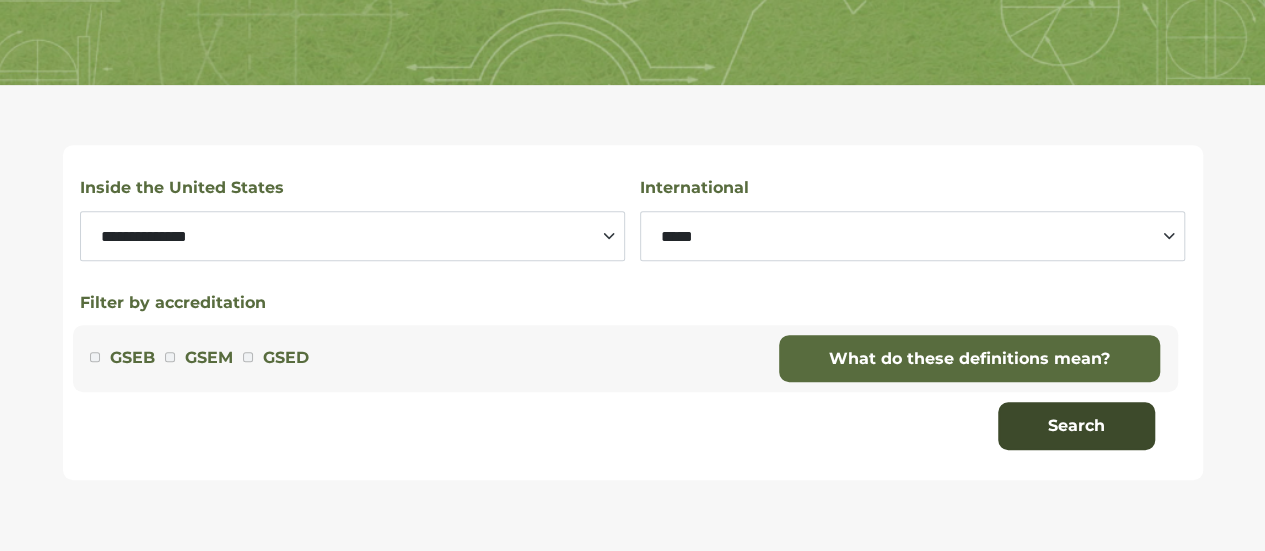 click on "Search" at bounding box center [1076, 426] 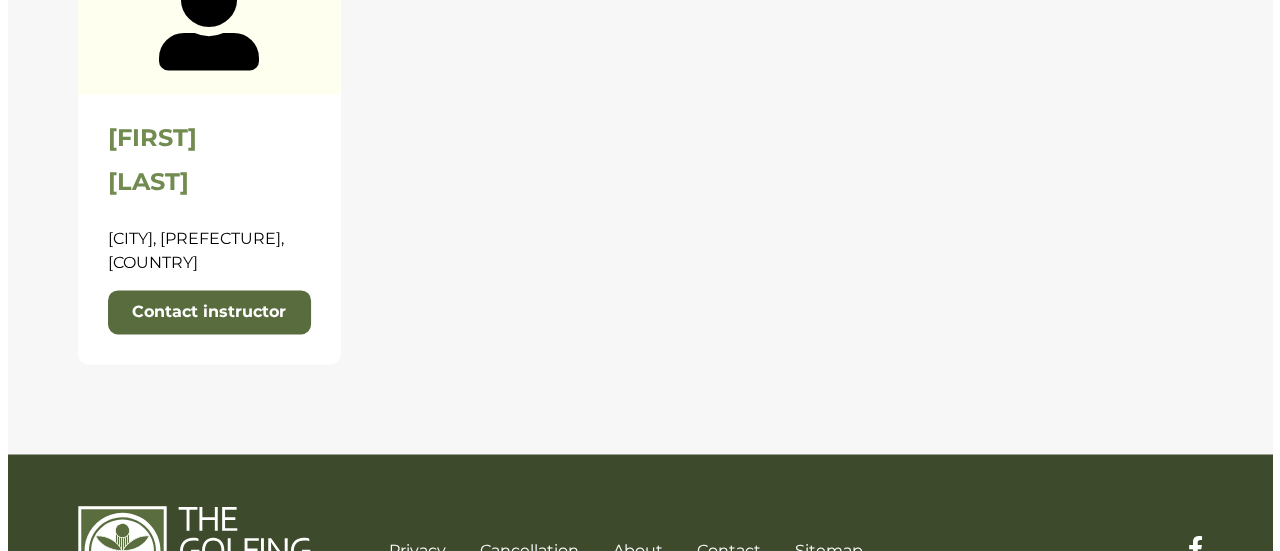 scroll, scrollTop: 1402, scrollLeft: 0, axis: vertical 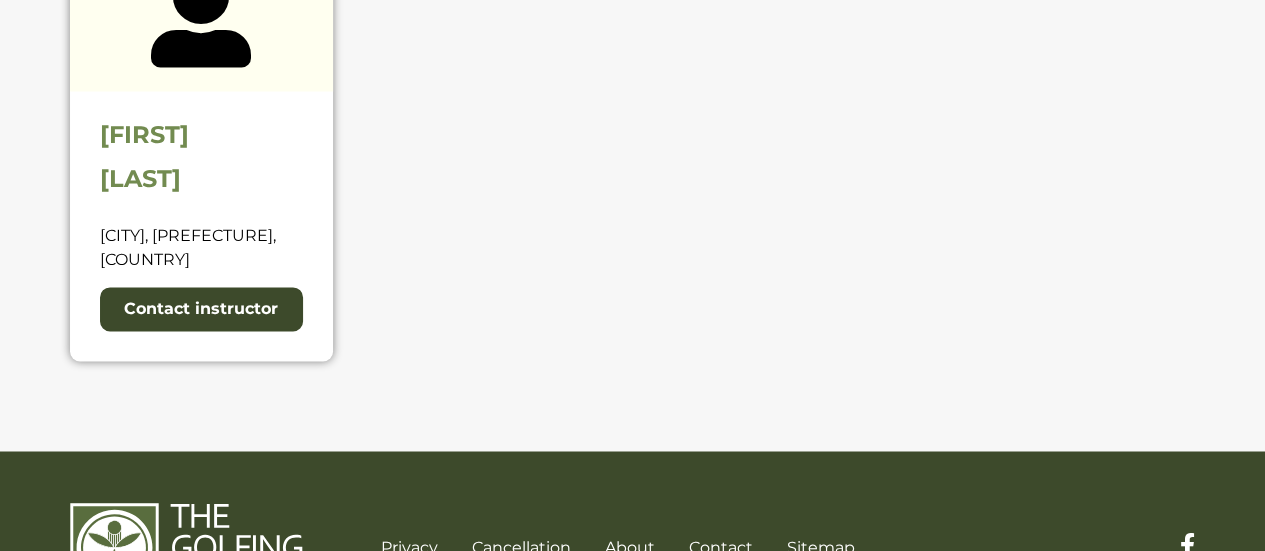 click on "Contact instructor" at bounding box center (201, 309) 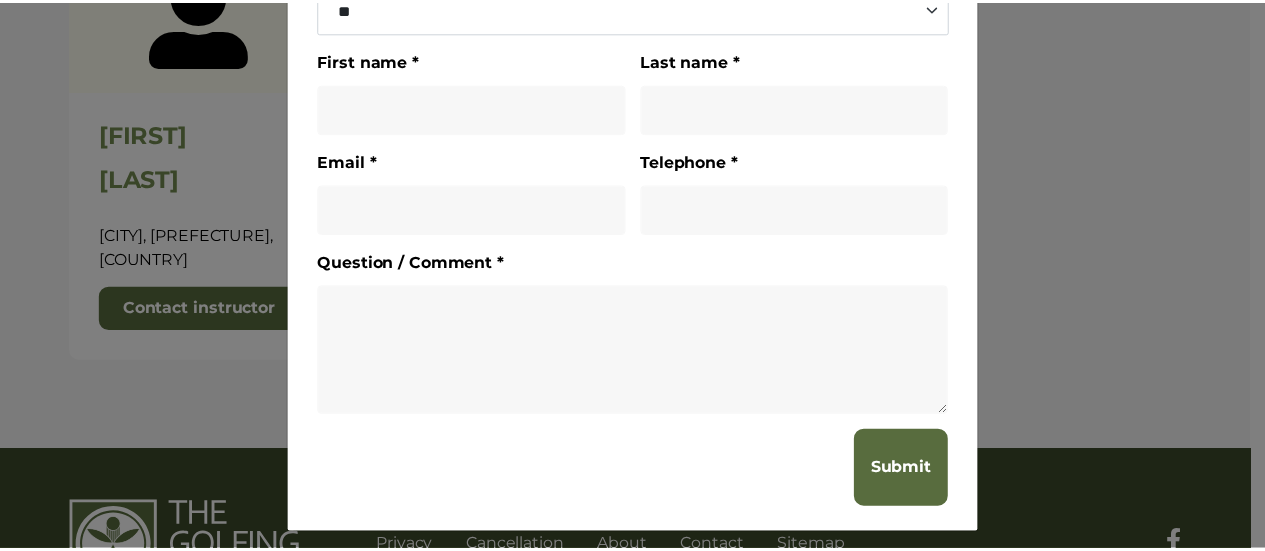 scroll, scrollTop: 0, scrollLeft: 0, axis: both 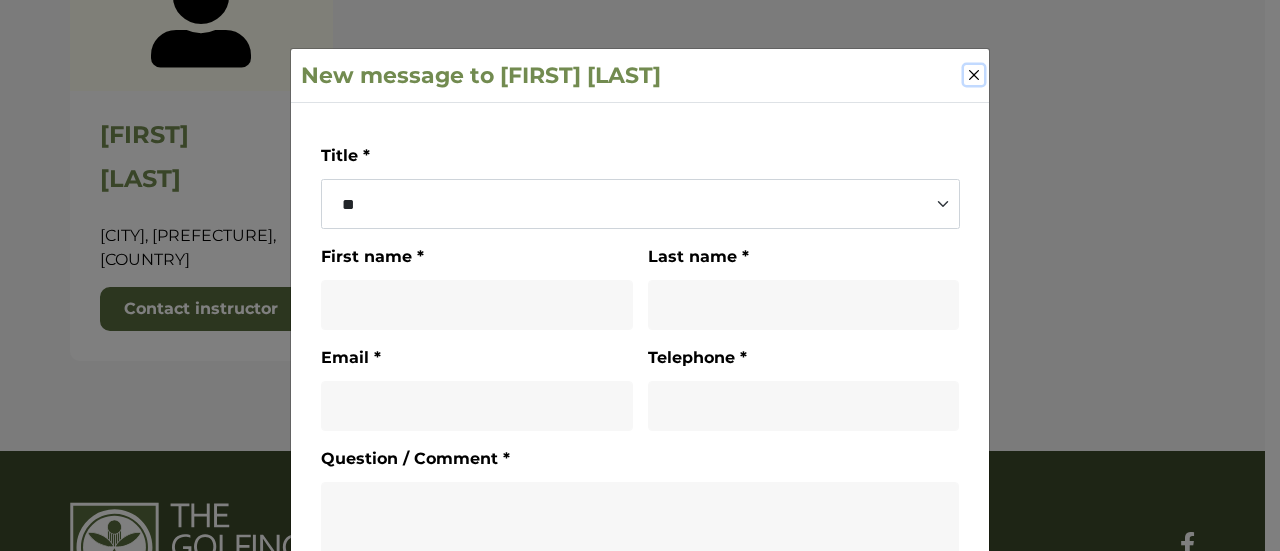 click at bounding box center (974, 75) 